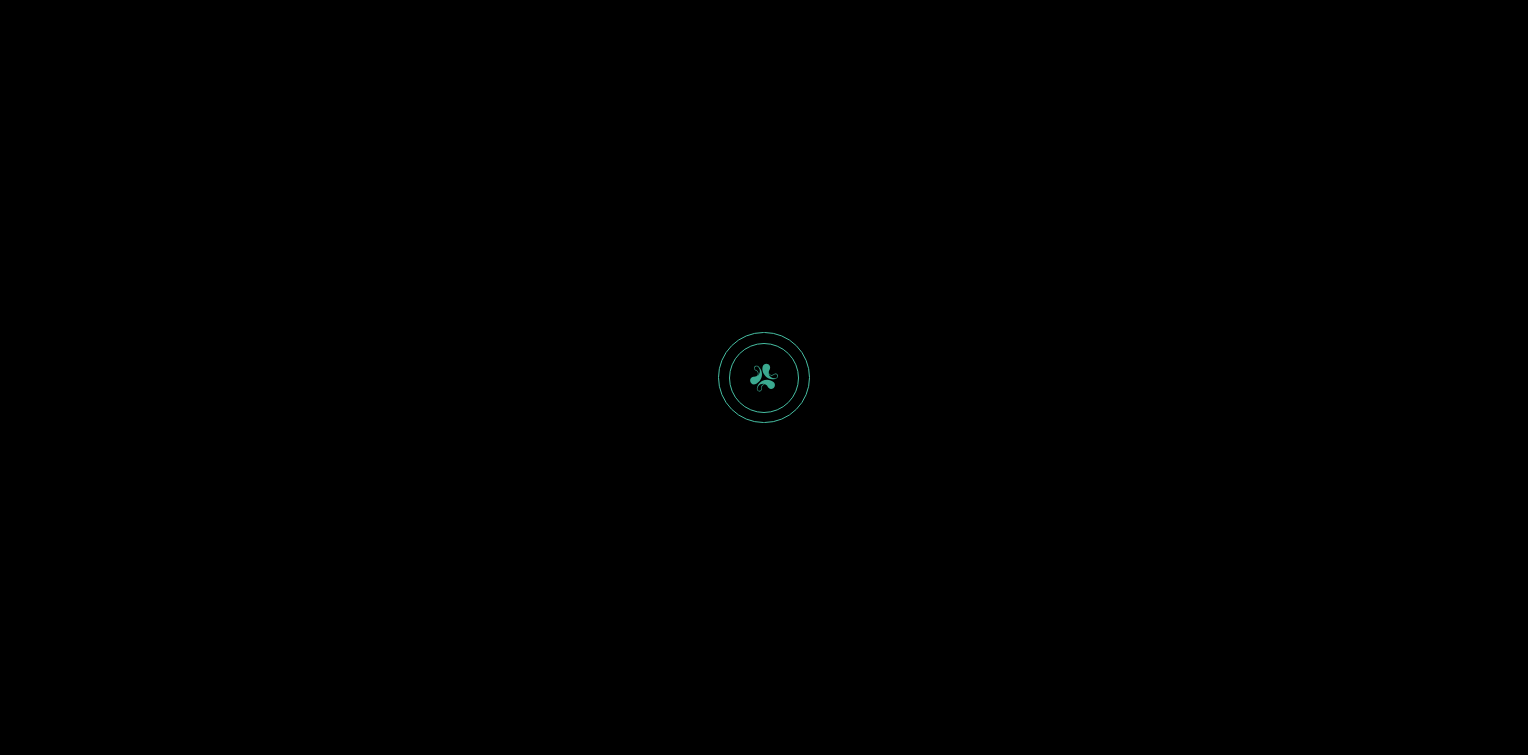 scroll, scrollTop: 0, scrollLeft: 0, axis: both 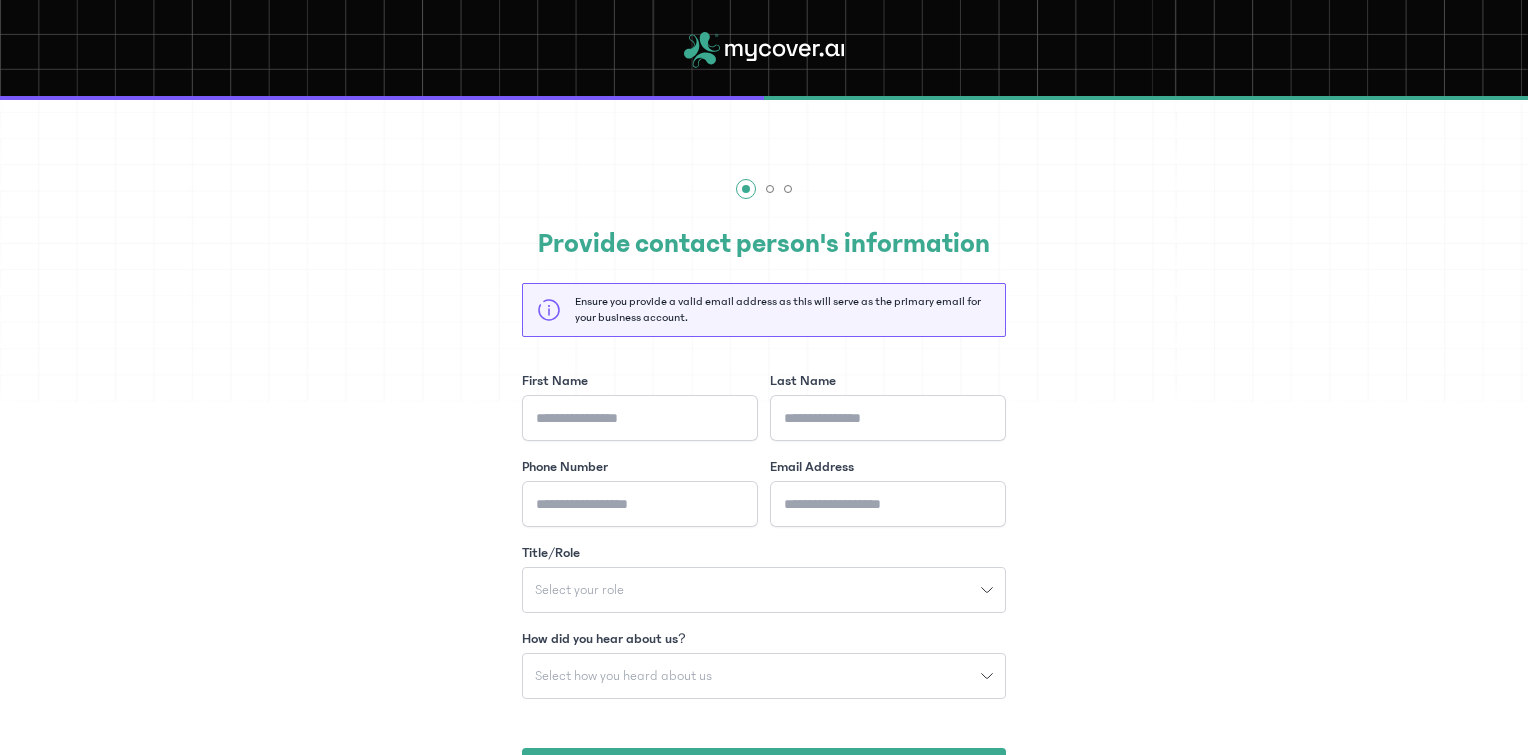 click 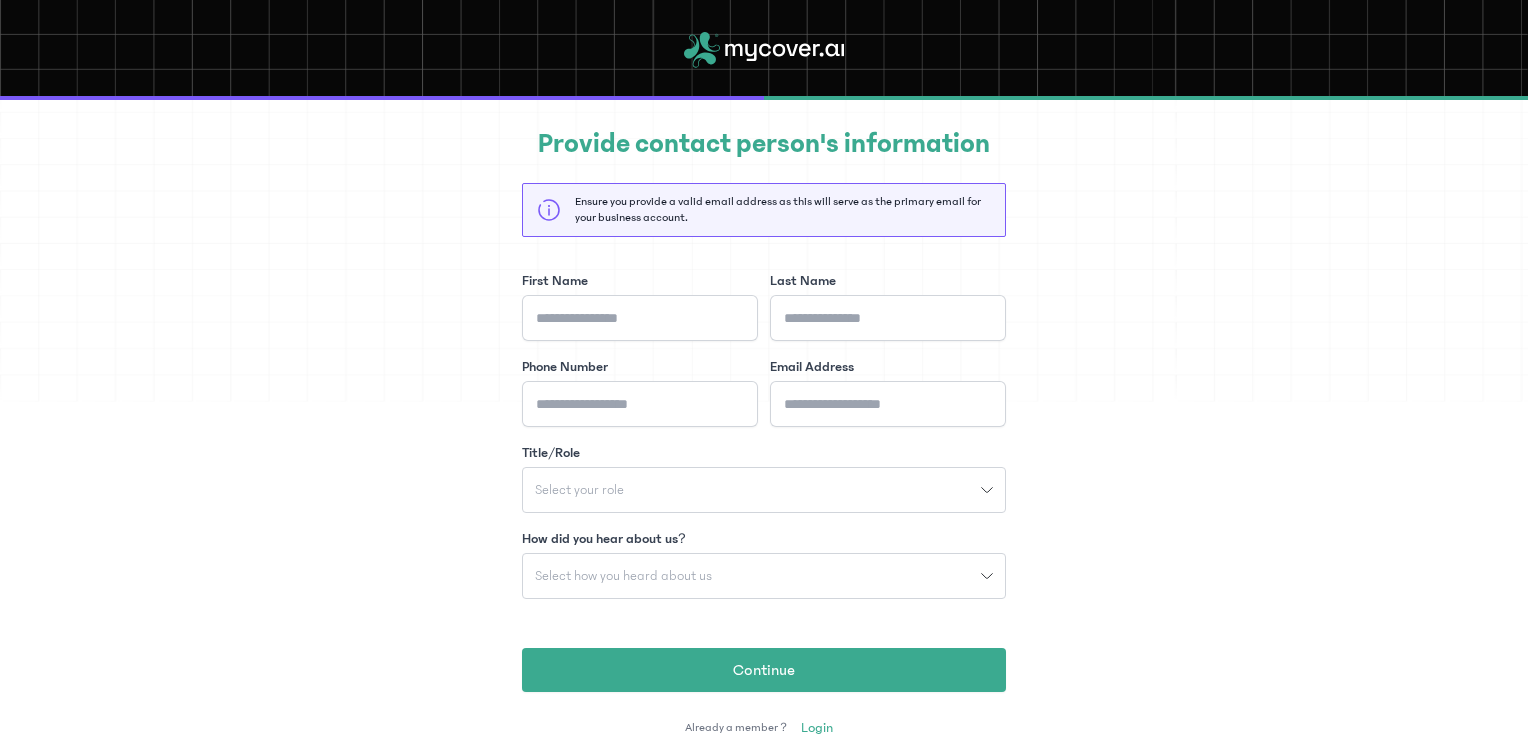 scroll, scrollTop: 98, scrollLeft: 0, axis: vertical 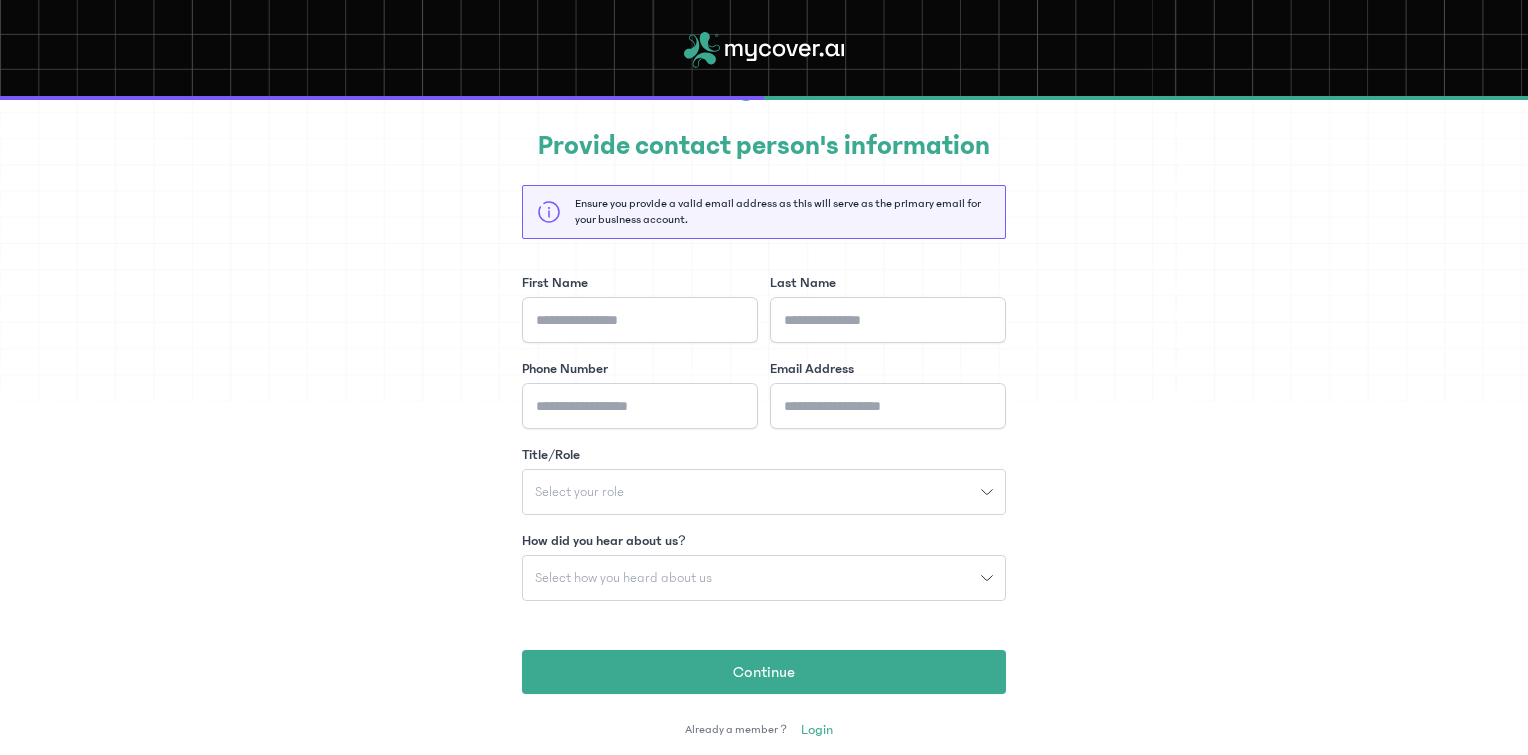 click on "How did you hear about us? Select how you heard about us" 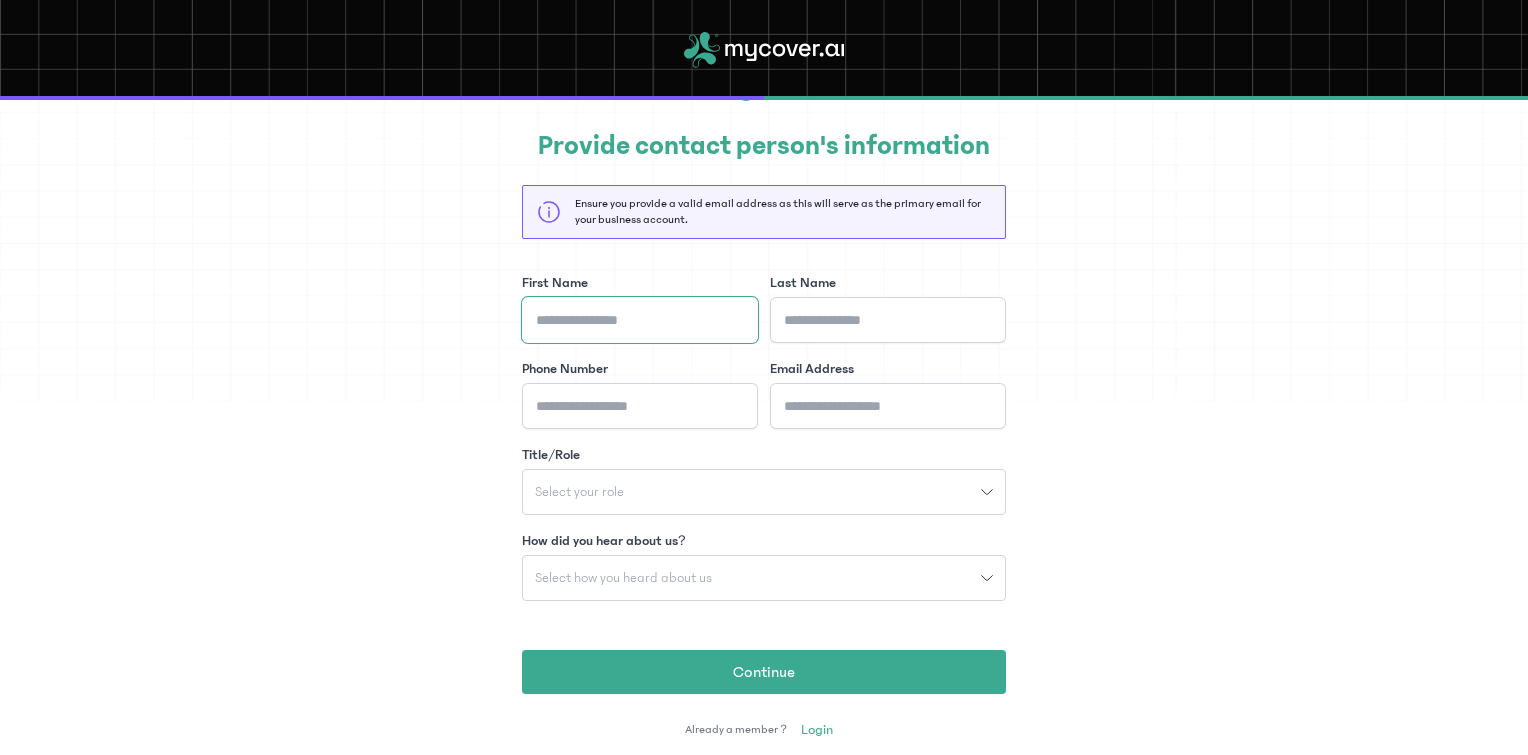 click on "First Name" at bounding box center [640, 320] 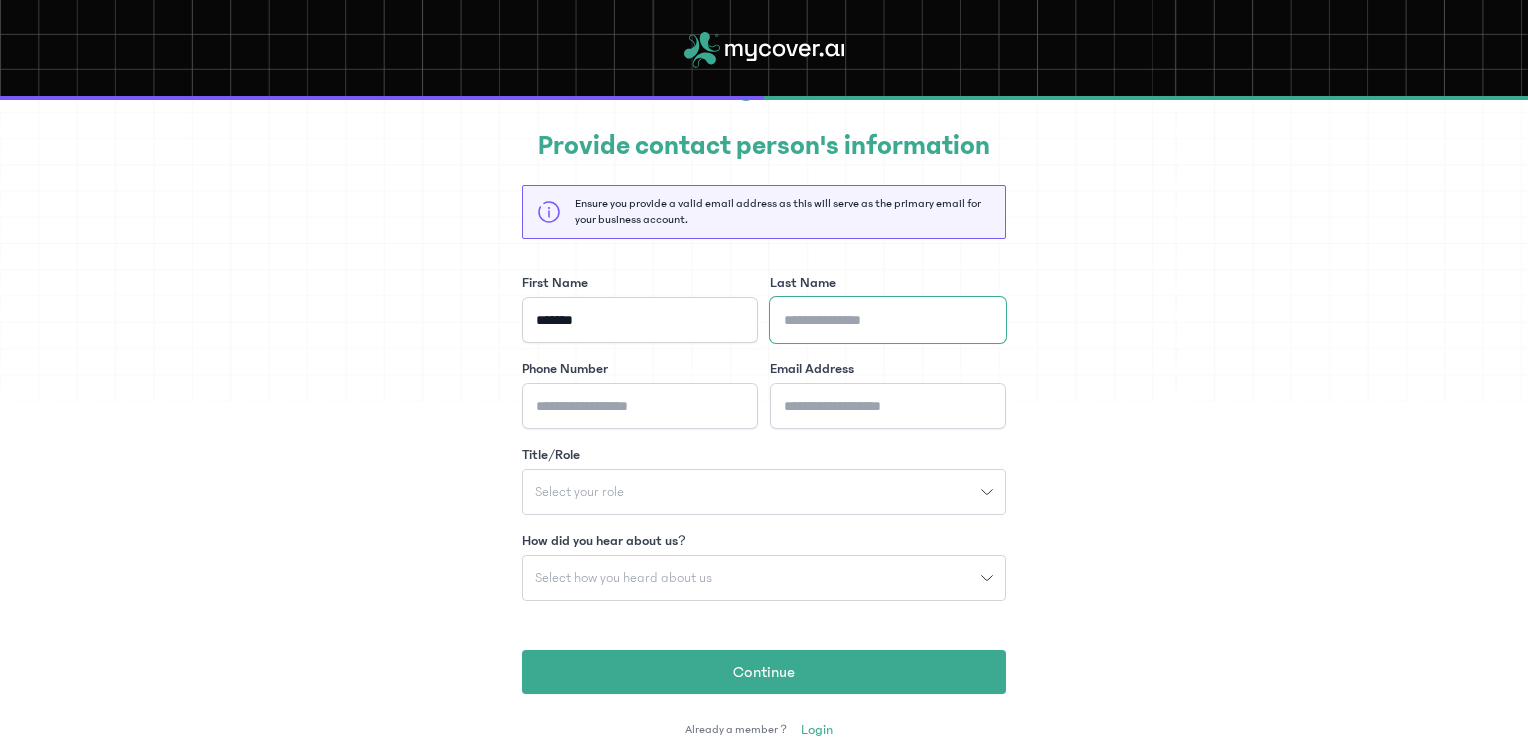 type on "**********" 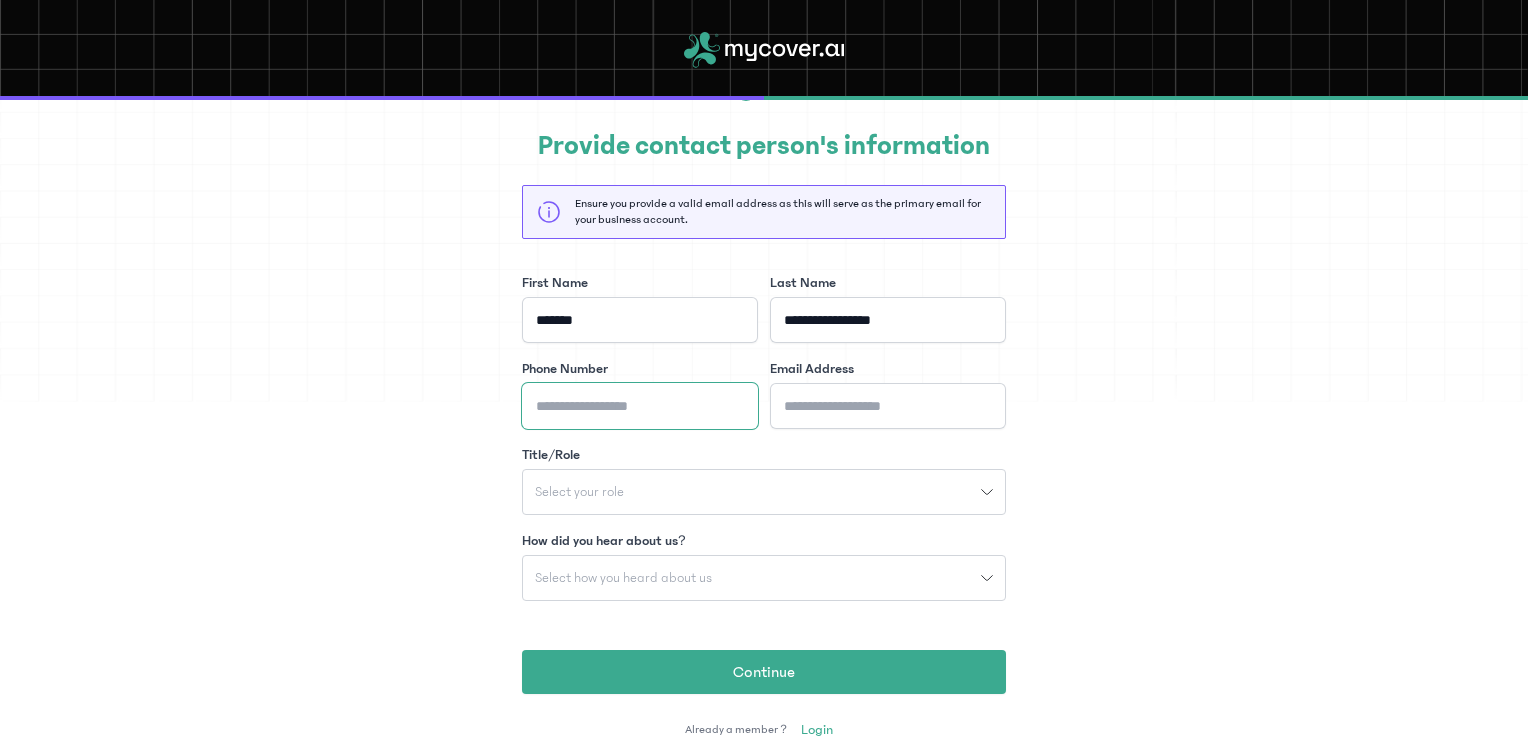 type on "**********" 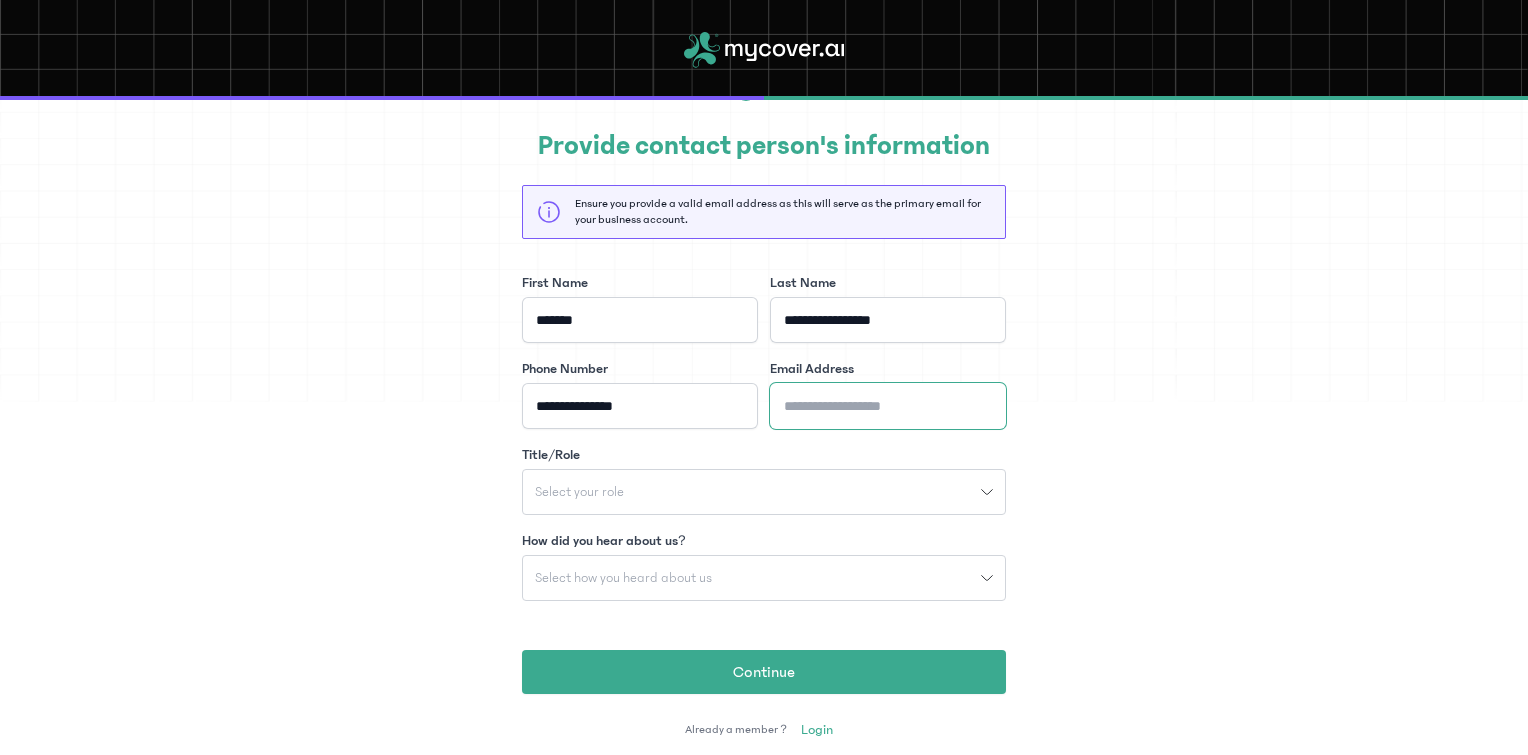 type on "**********" 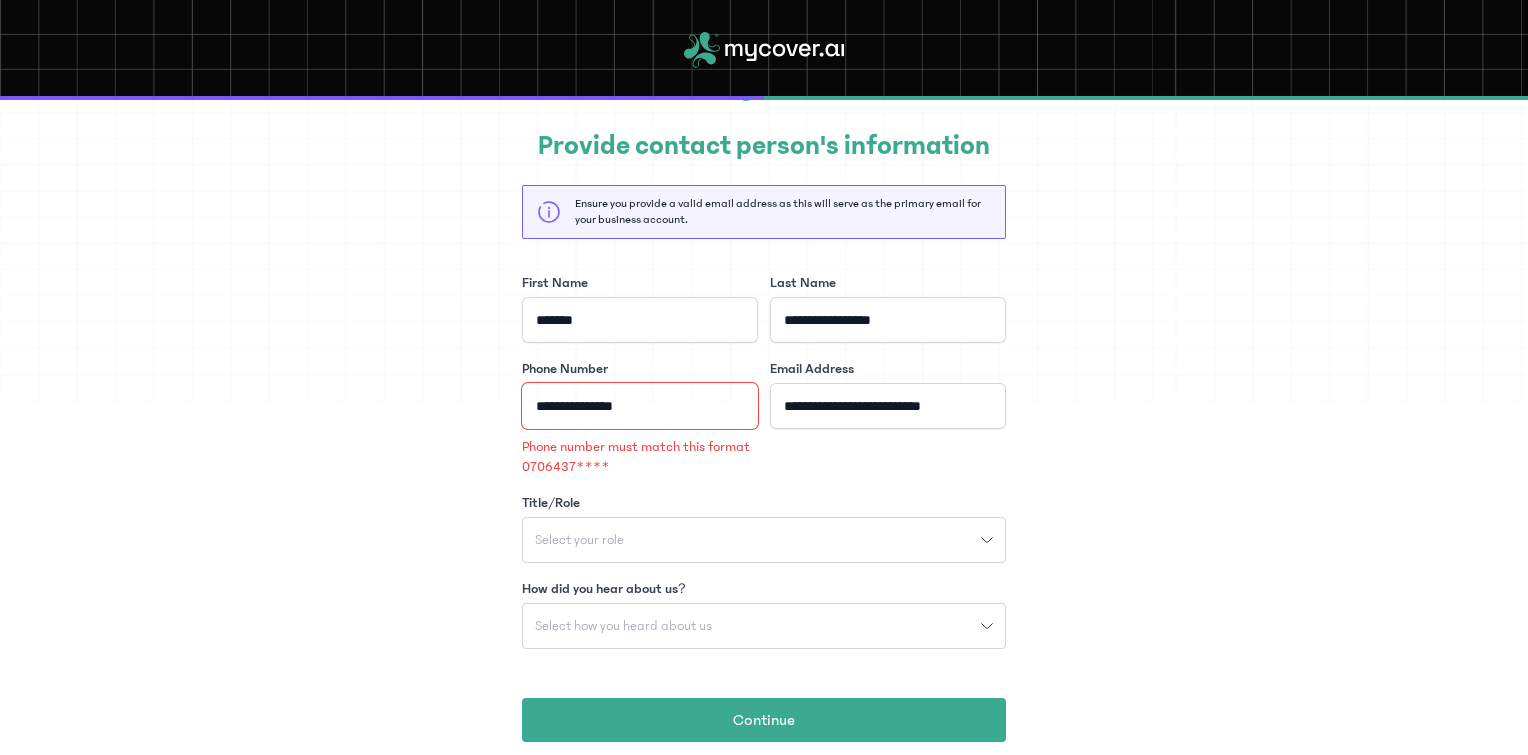 click on "**********" at bounding box center (640, 406) 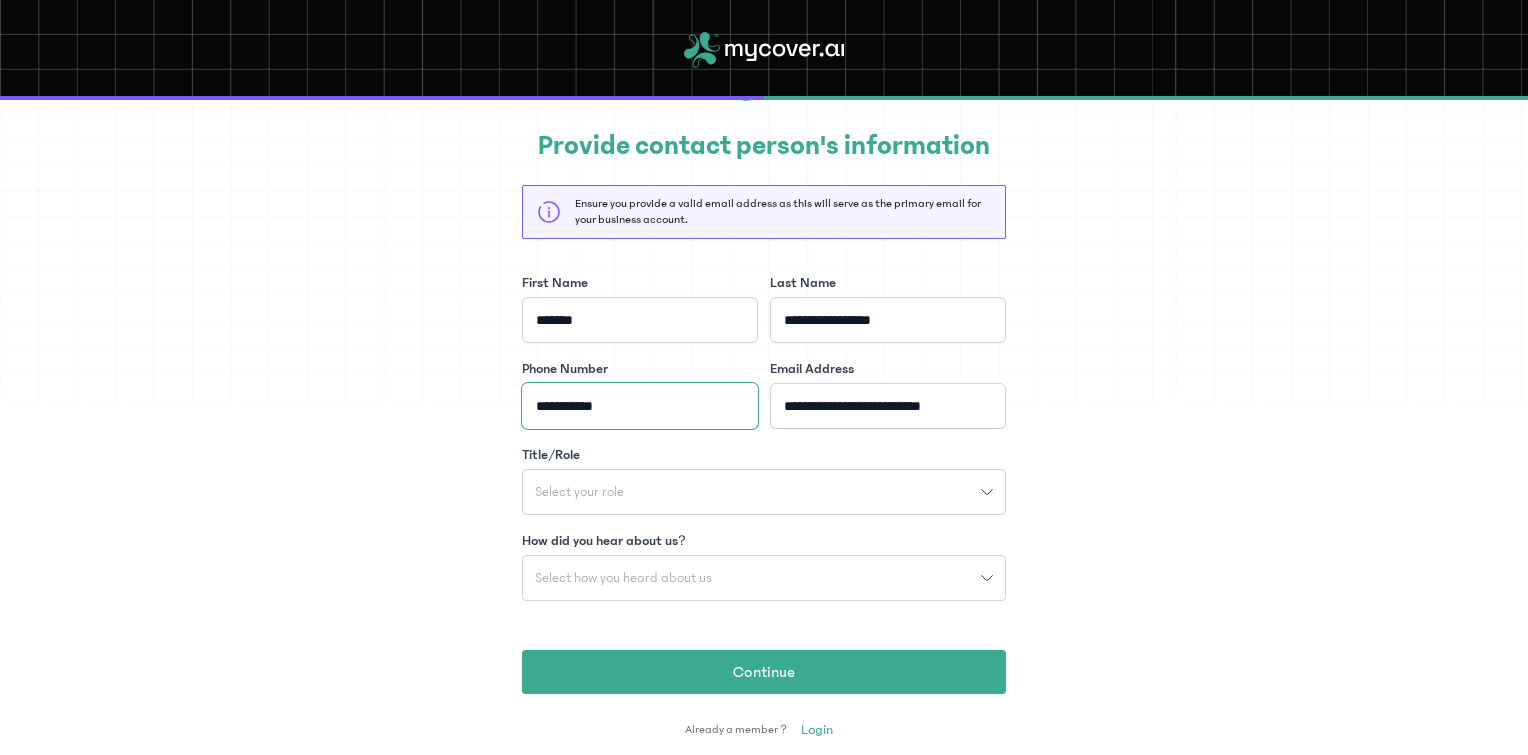 type on "**********" 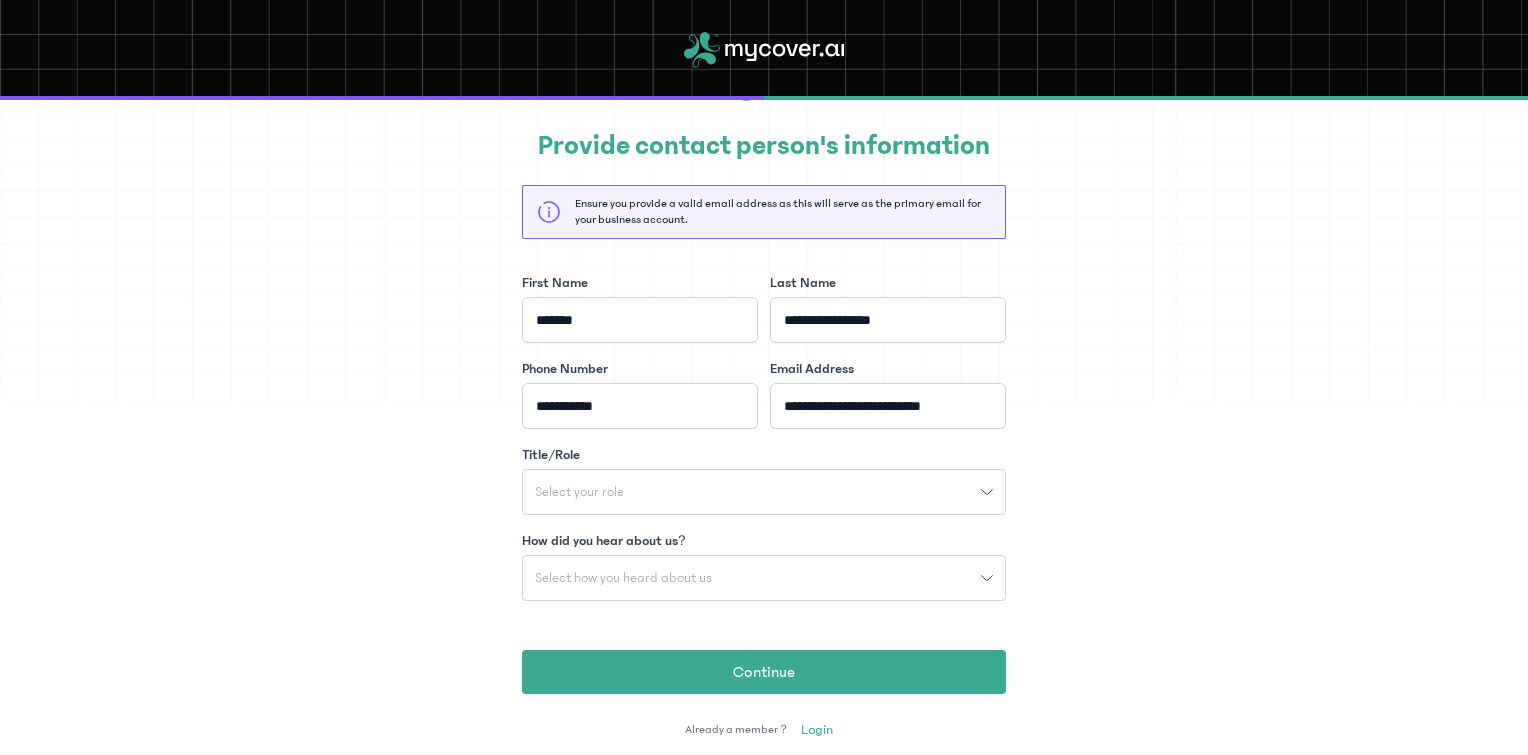 click on "Select your role" at bounding box center [752, 492] 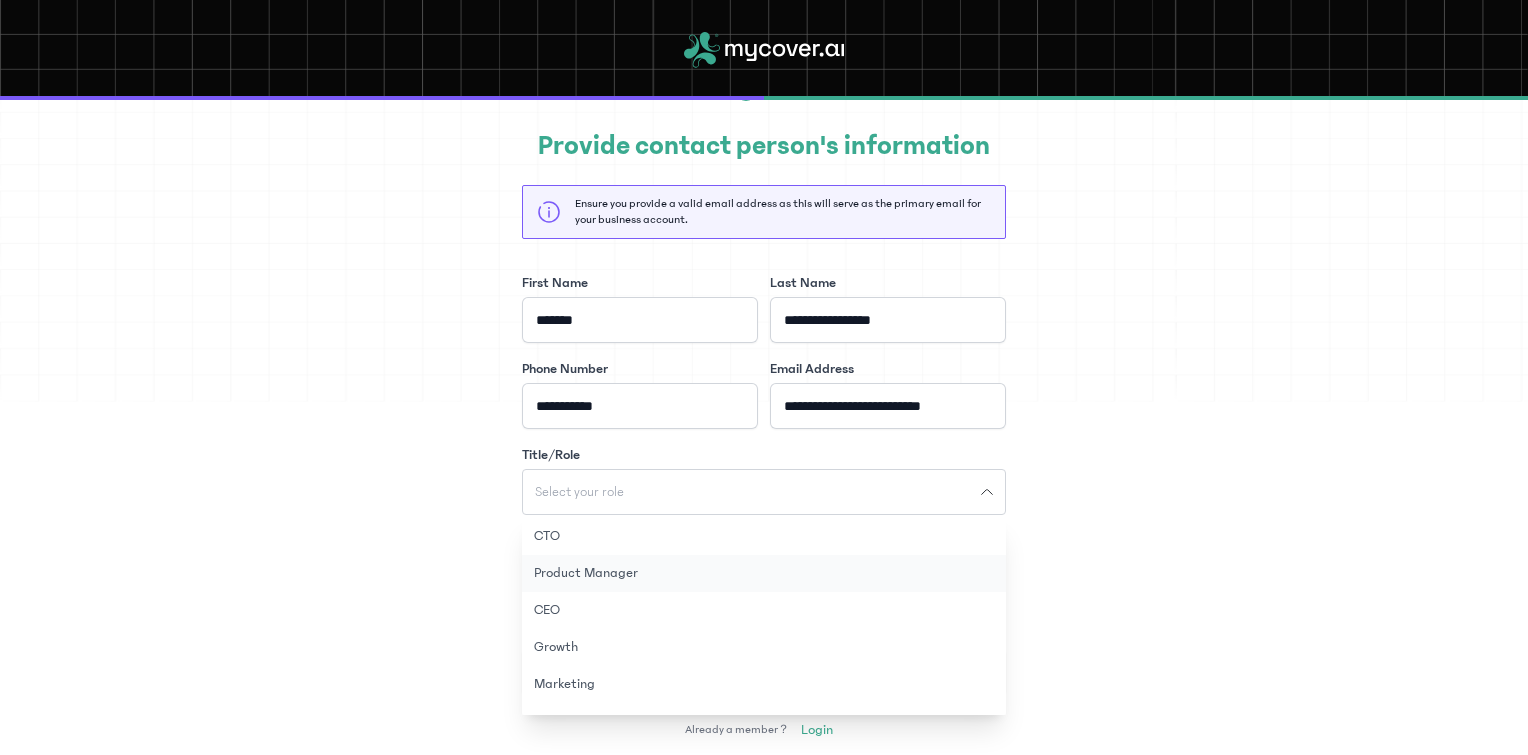 scroll, scrollTop: 101, scrollLeft: 0, axis: vertical 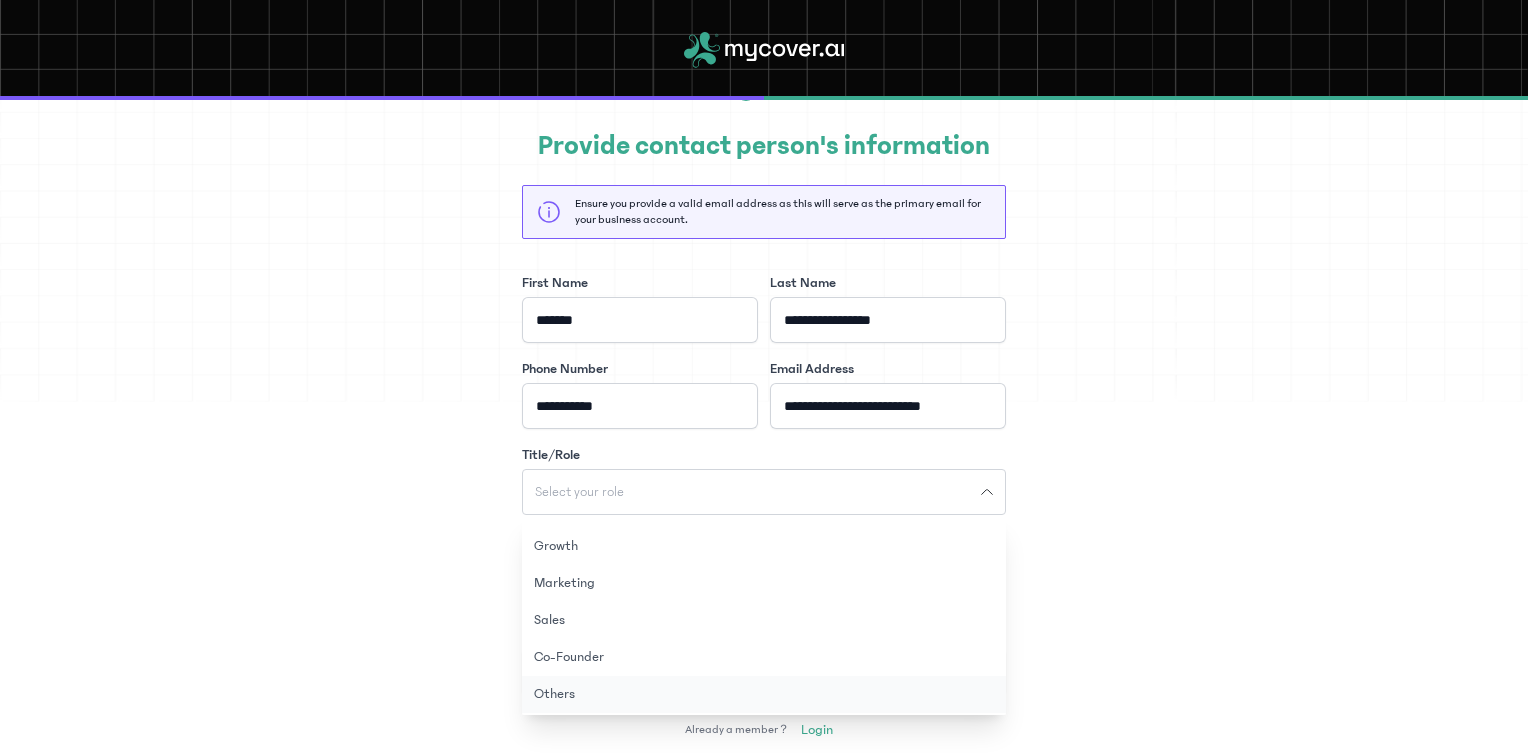 click on "Others" 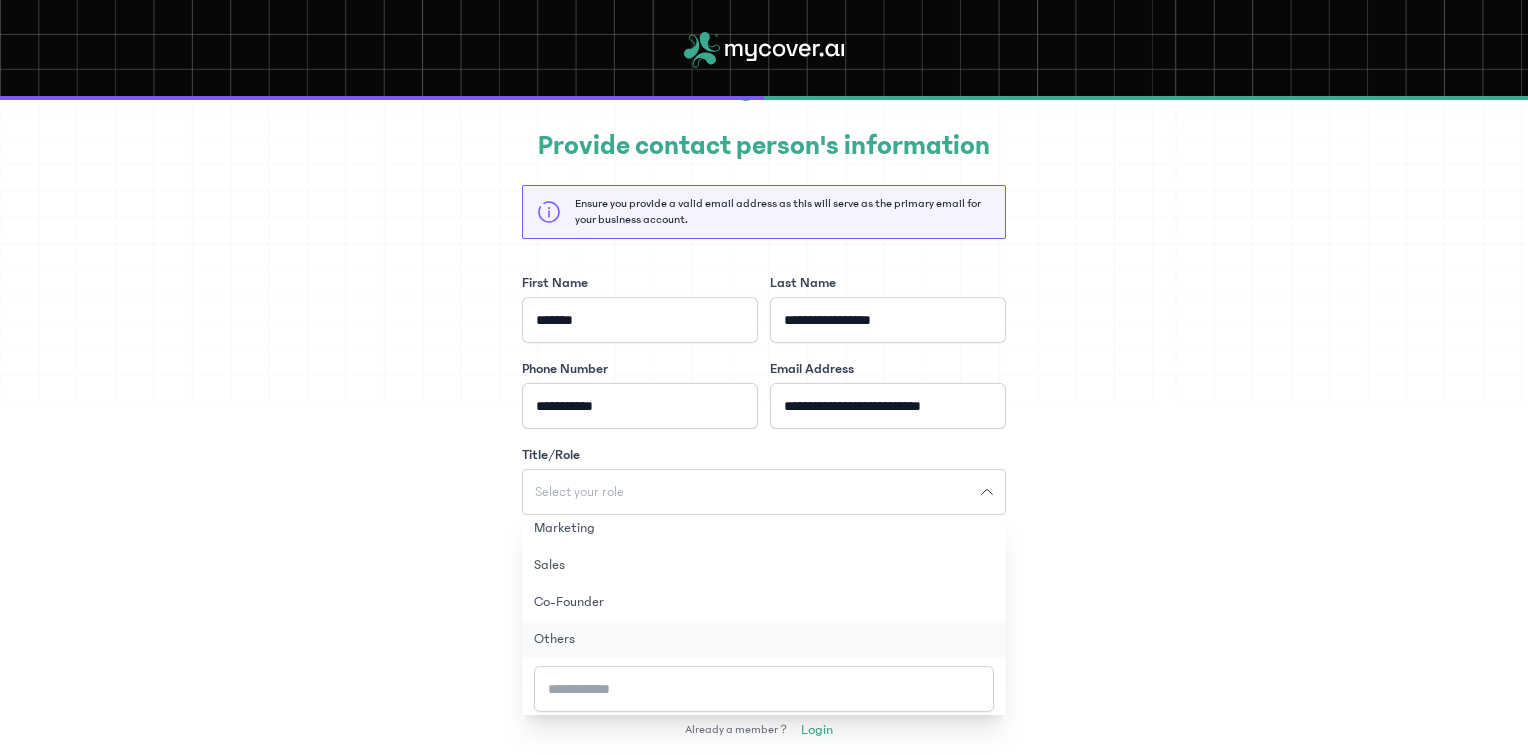 scroll, scrollTop: 60, scrollLeft: 0, axis: vertical 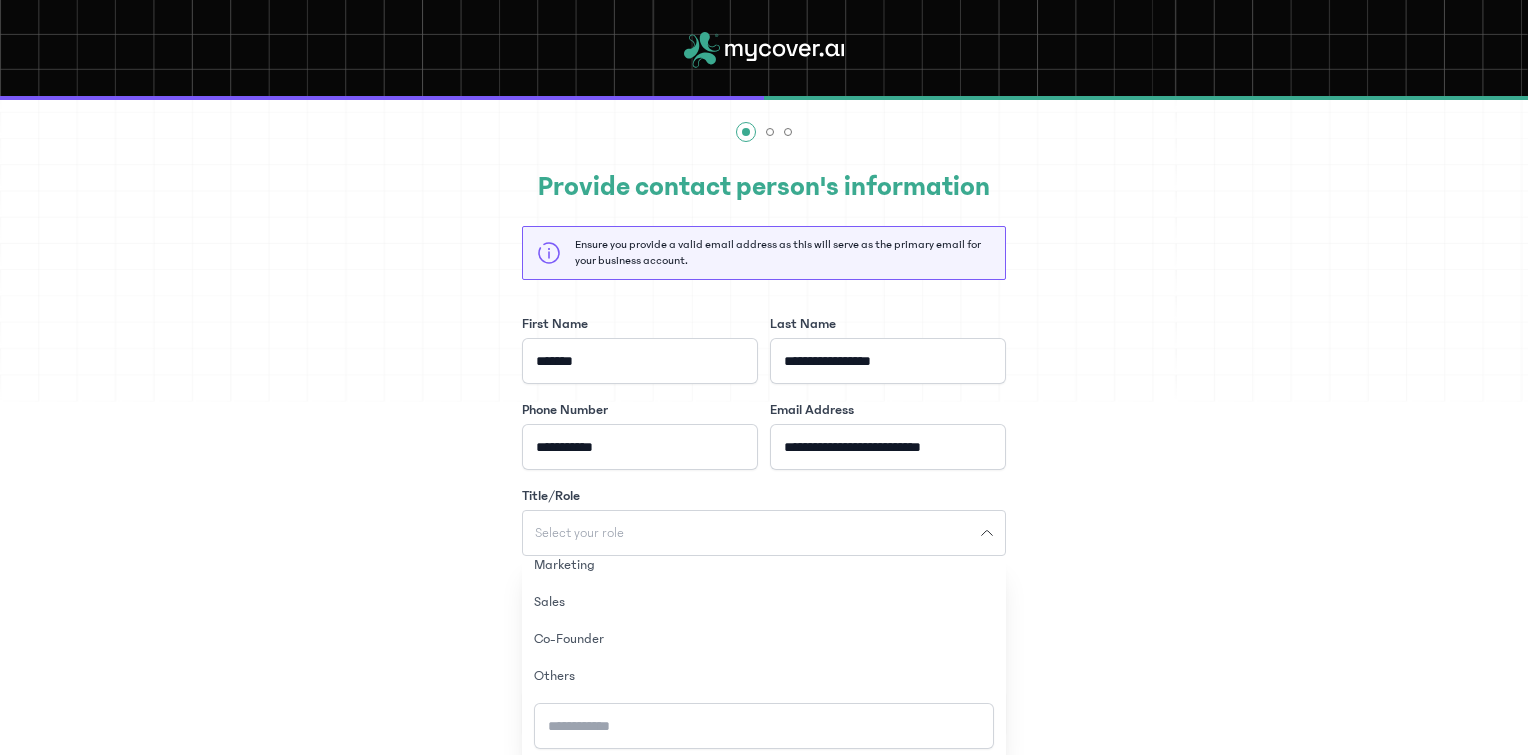 click on "**********" 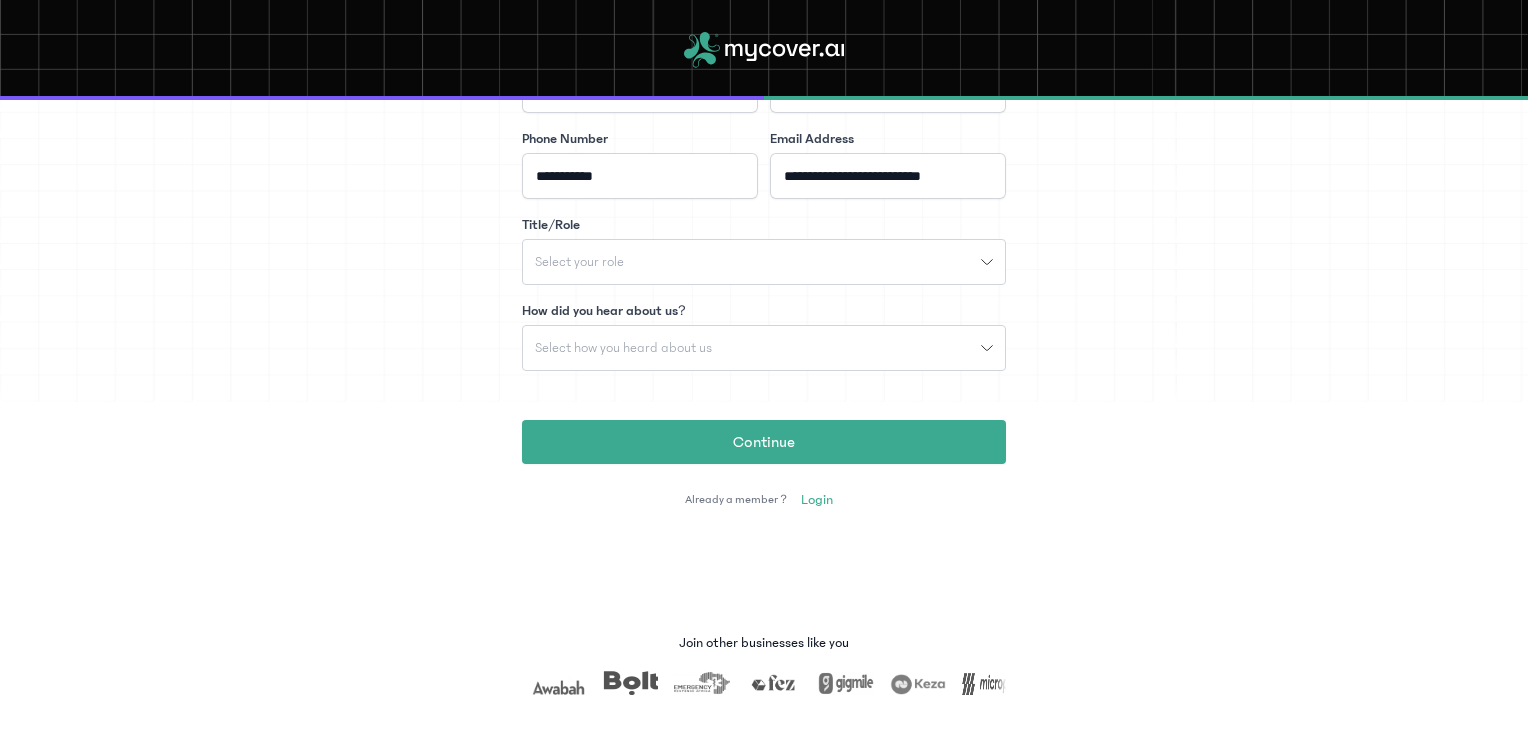 scroll, scrollTop: 329, scrollLeft: 0, axis: vertical 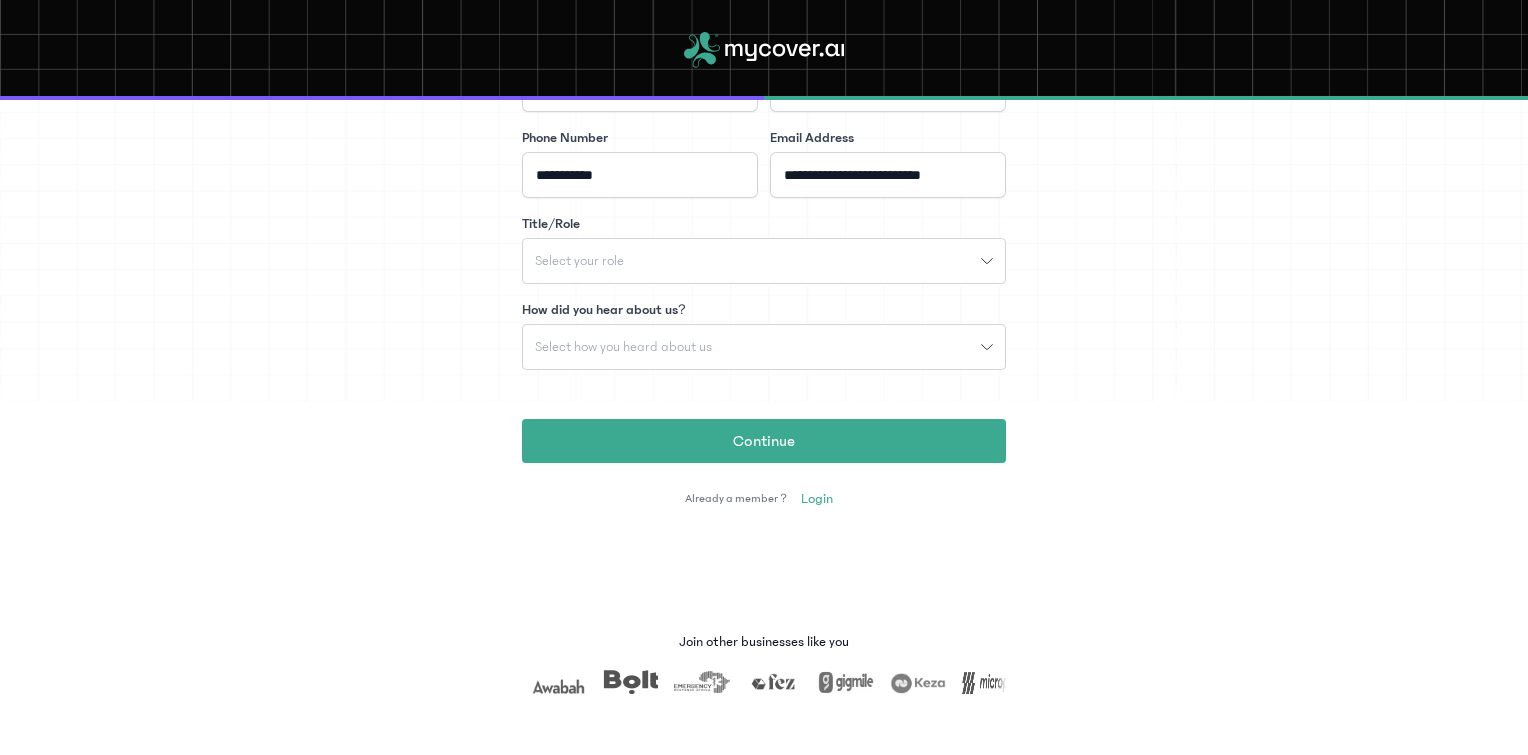 click on "Select your role" 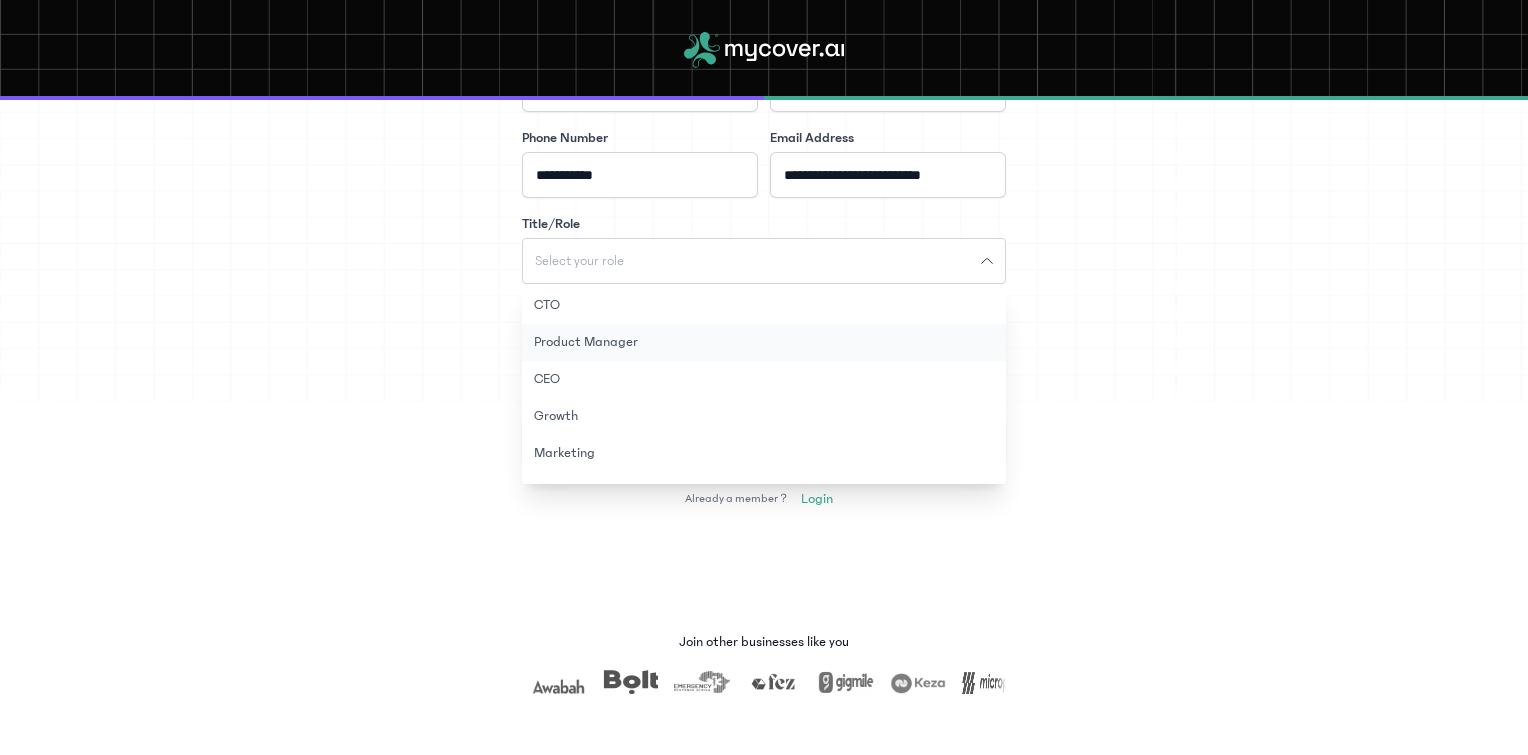 click on "Product Manager" 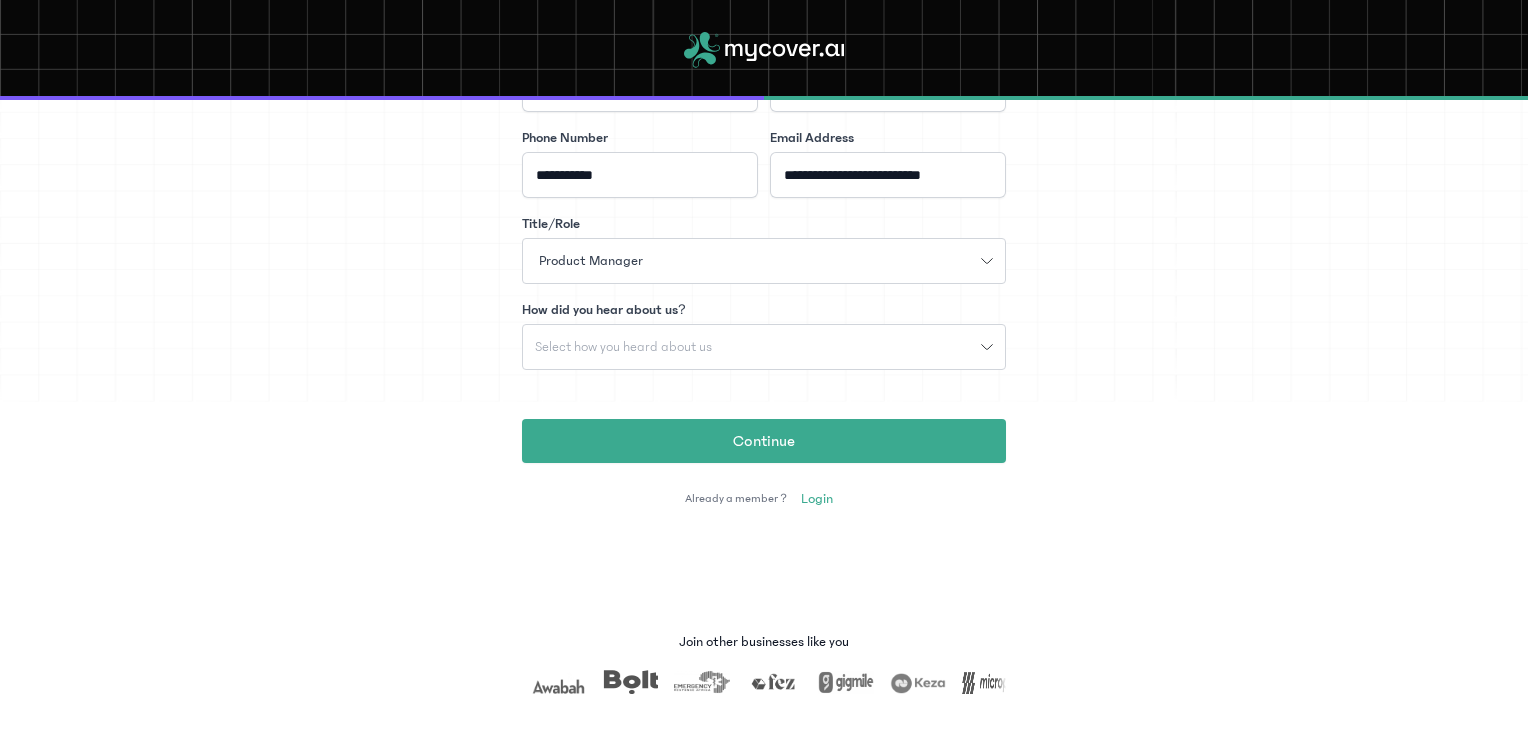 click on "Select how you heard about us" 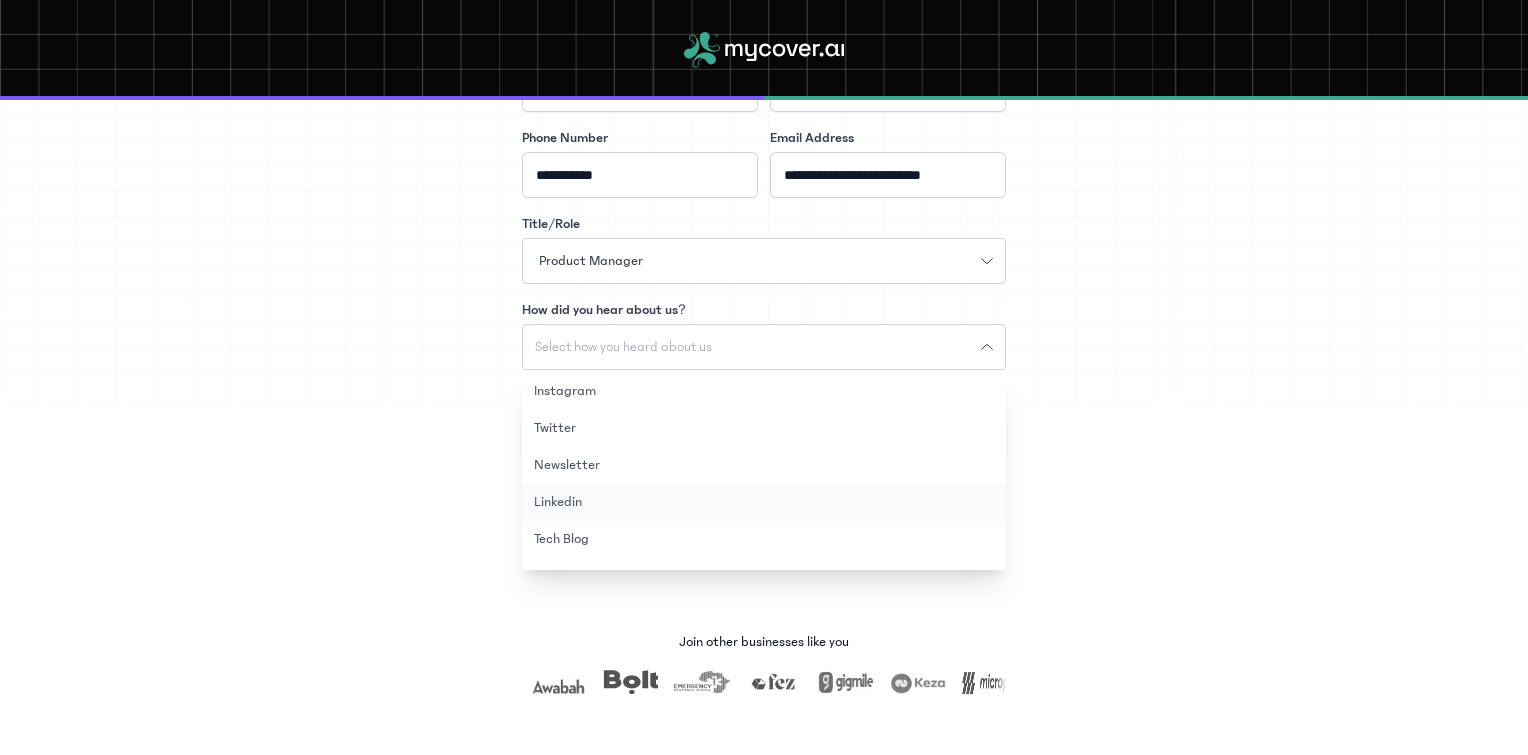 scroll, scrollTop: 102, scrollLeft: 0, axis: vertical 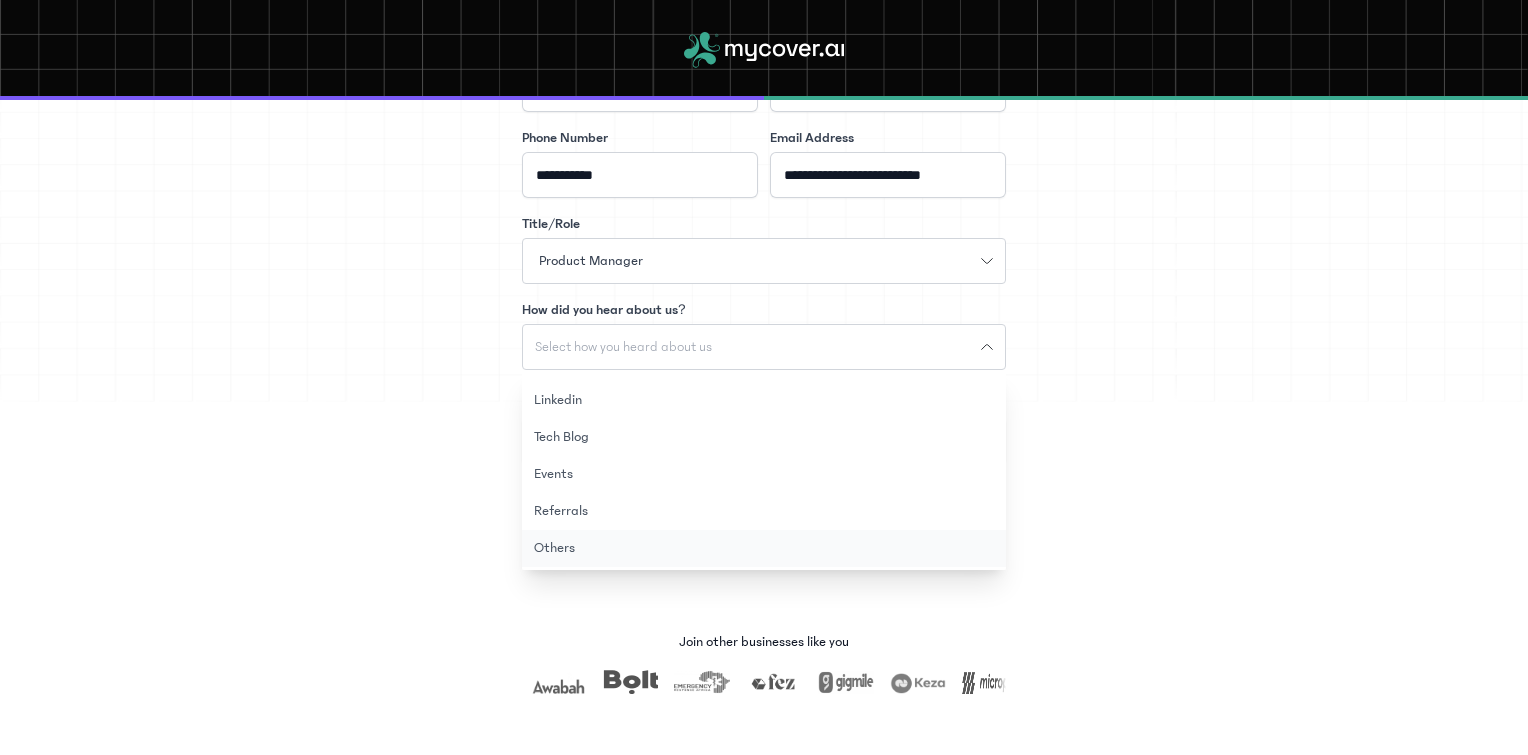 click on "Others" 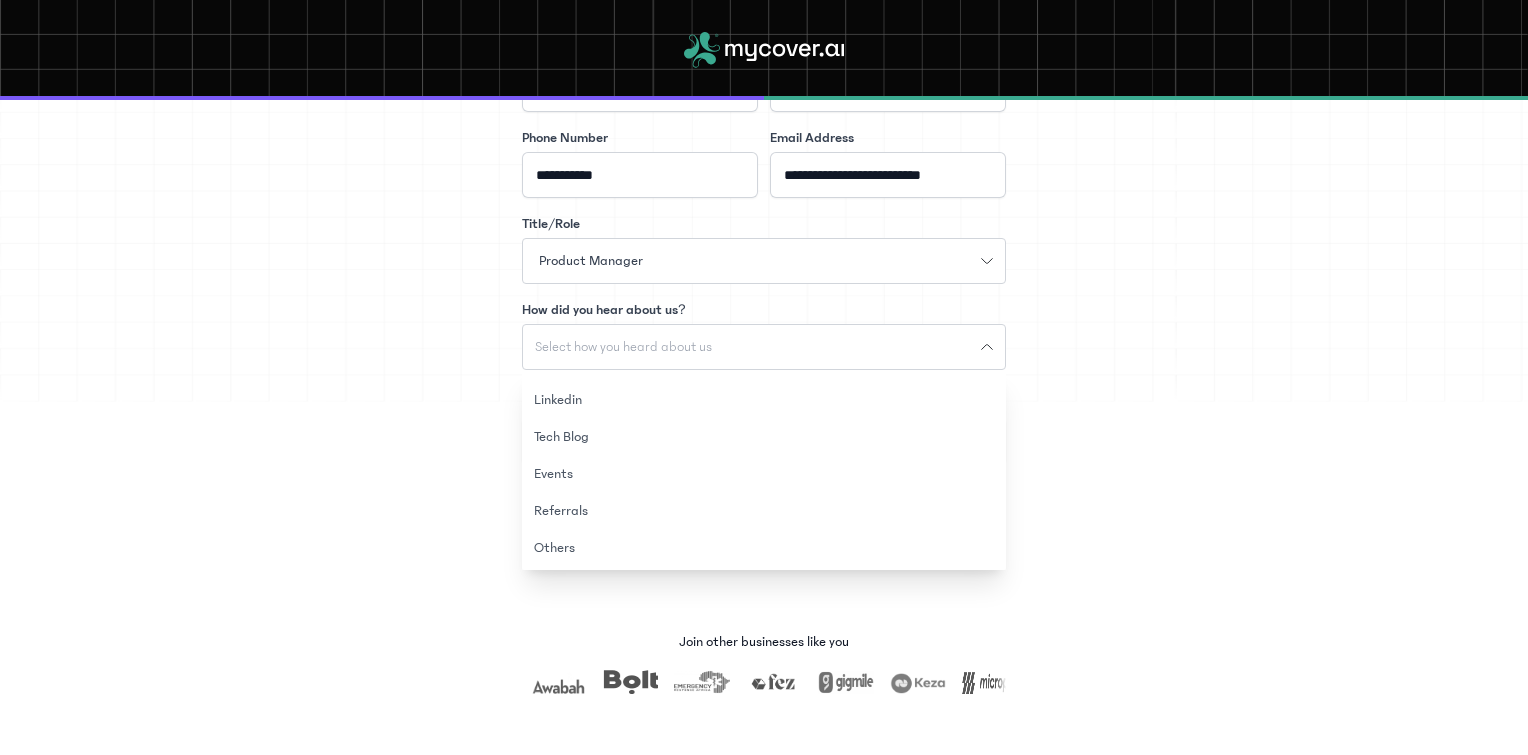 scroll, scrollTop: 156, scrollLeft: 0, axis: vertical 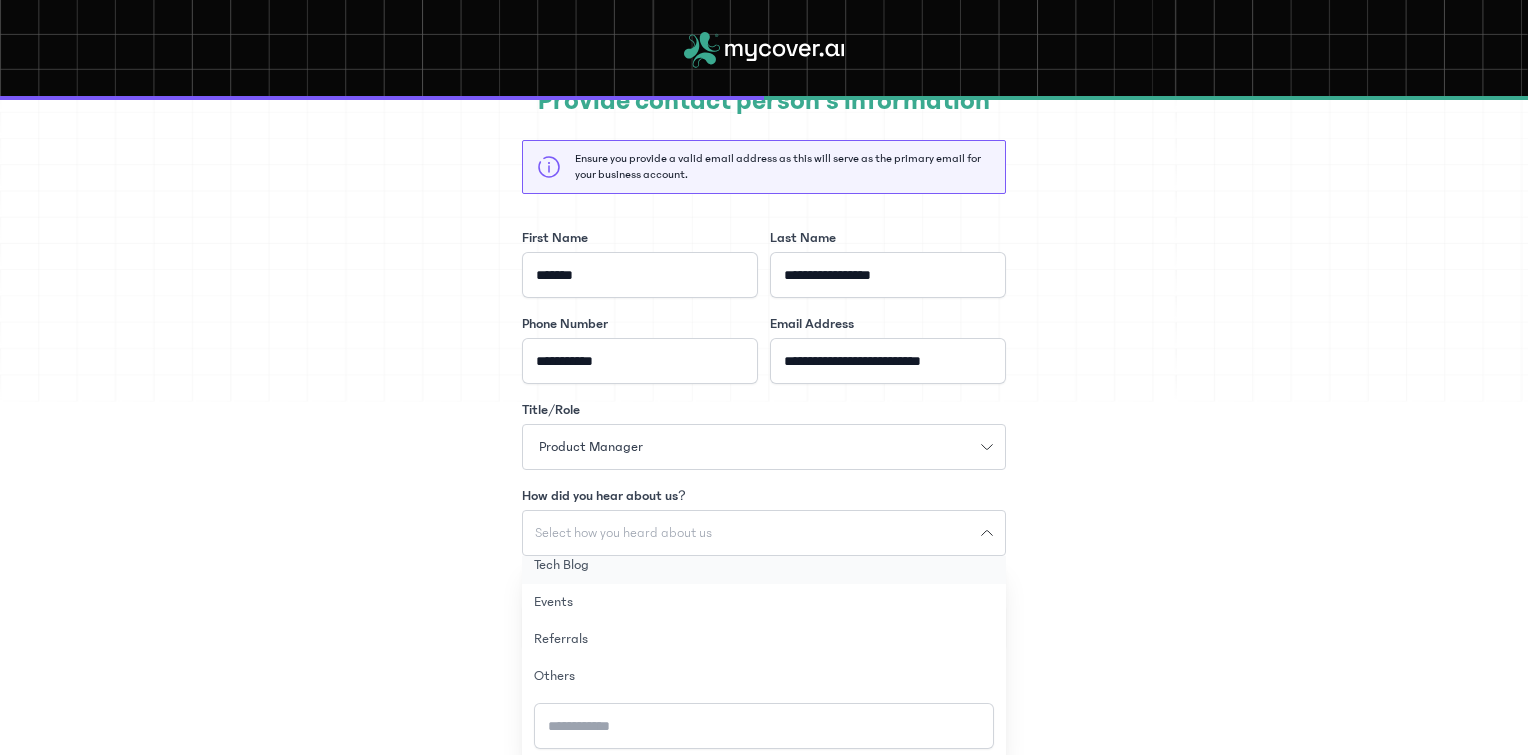 click on "Tech Blog" 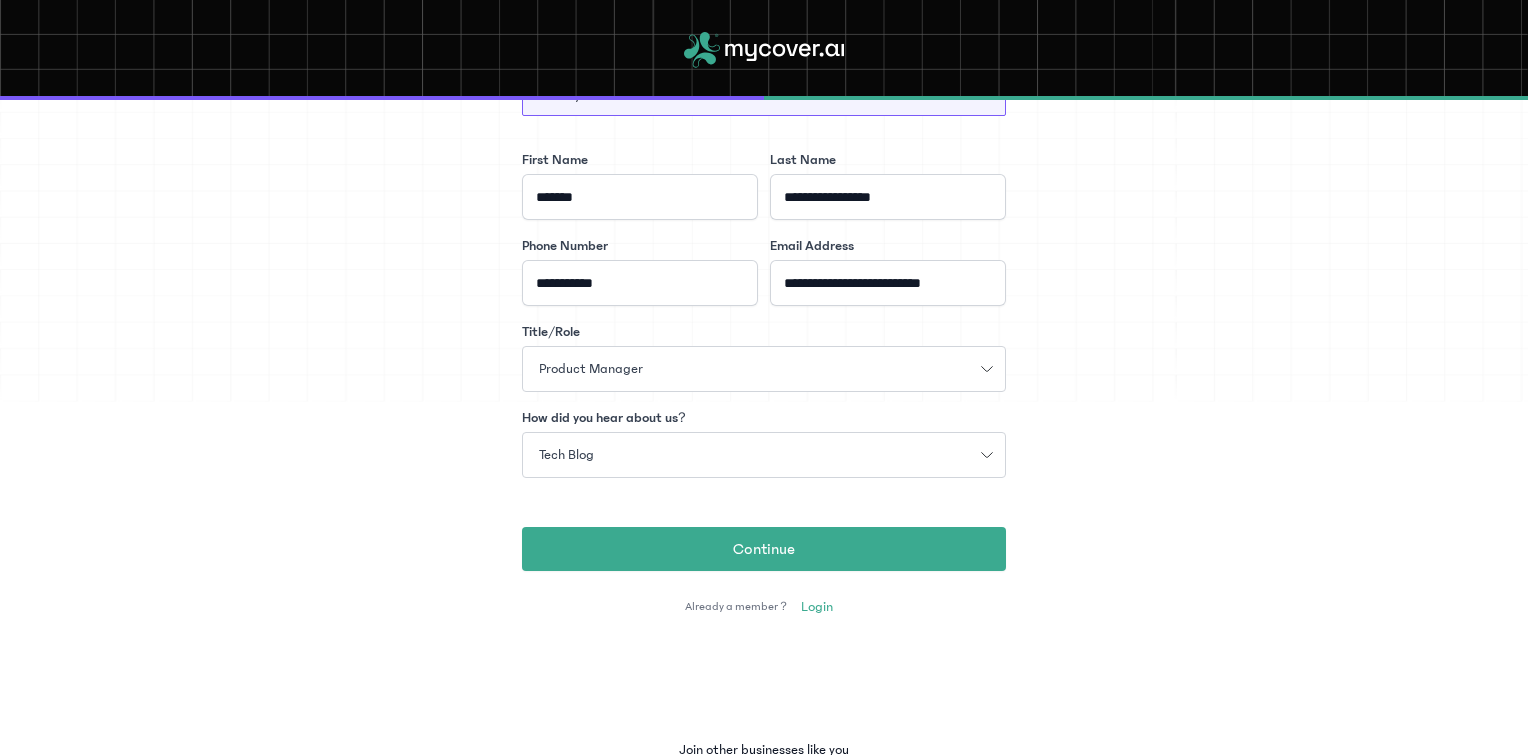 scroll, scrollTop: 228, scrollLeft: 0, axis: vertical 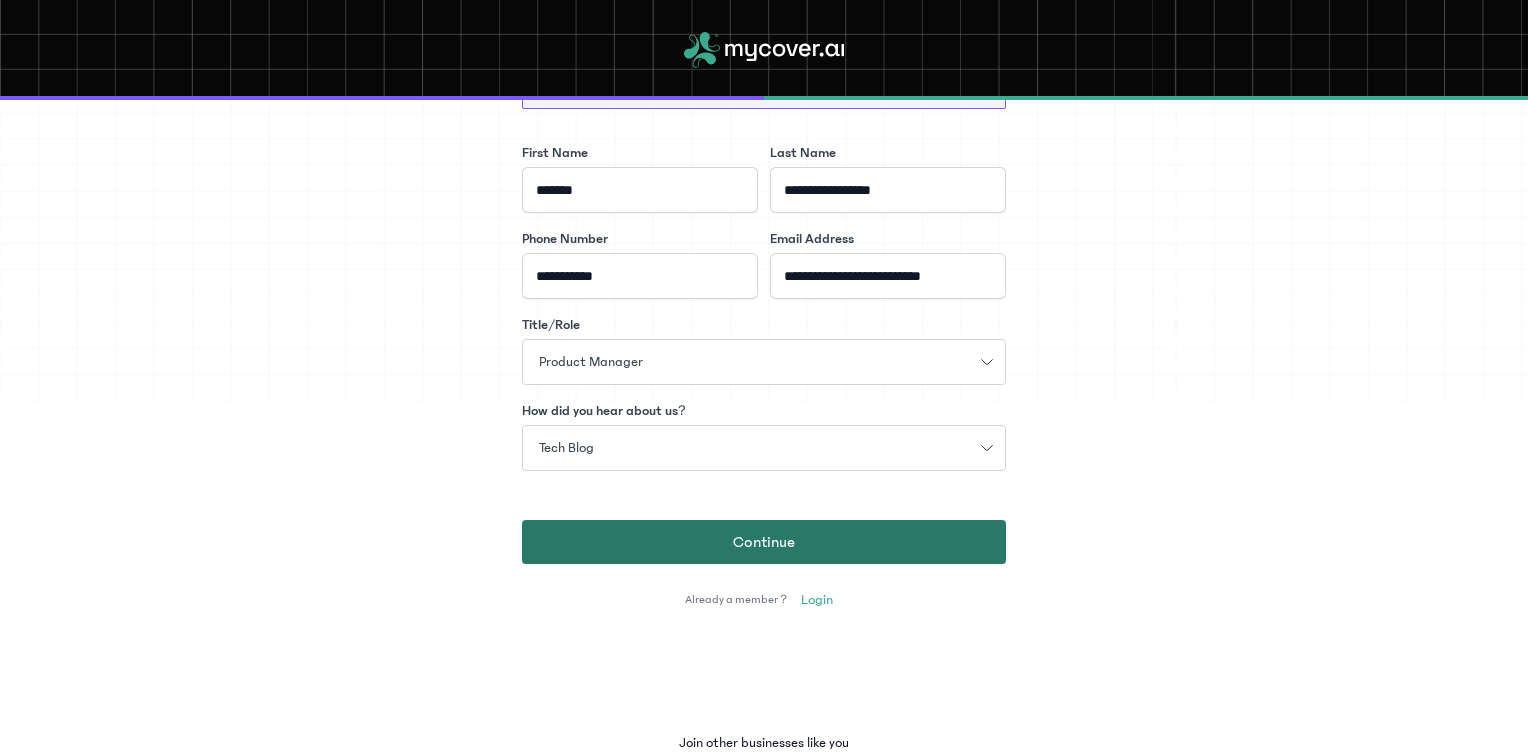 click on "Continue" at bounding box center [764, 542] 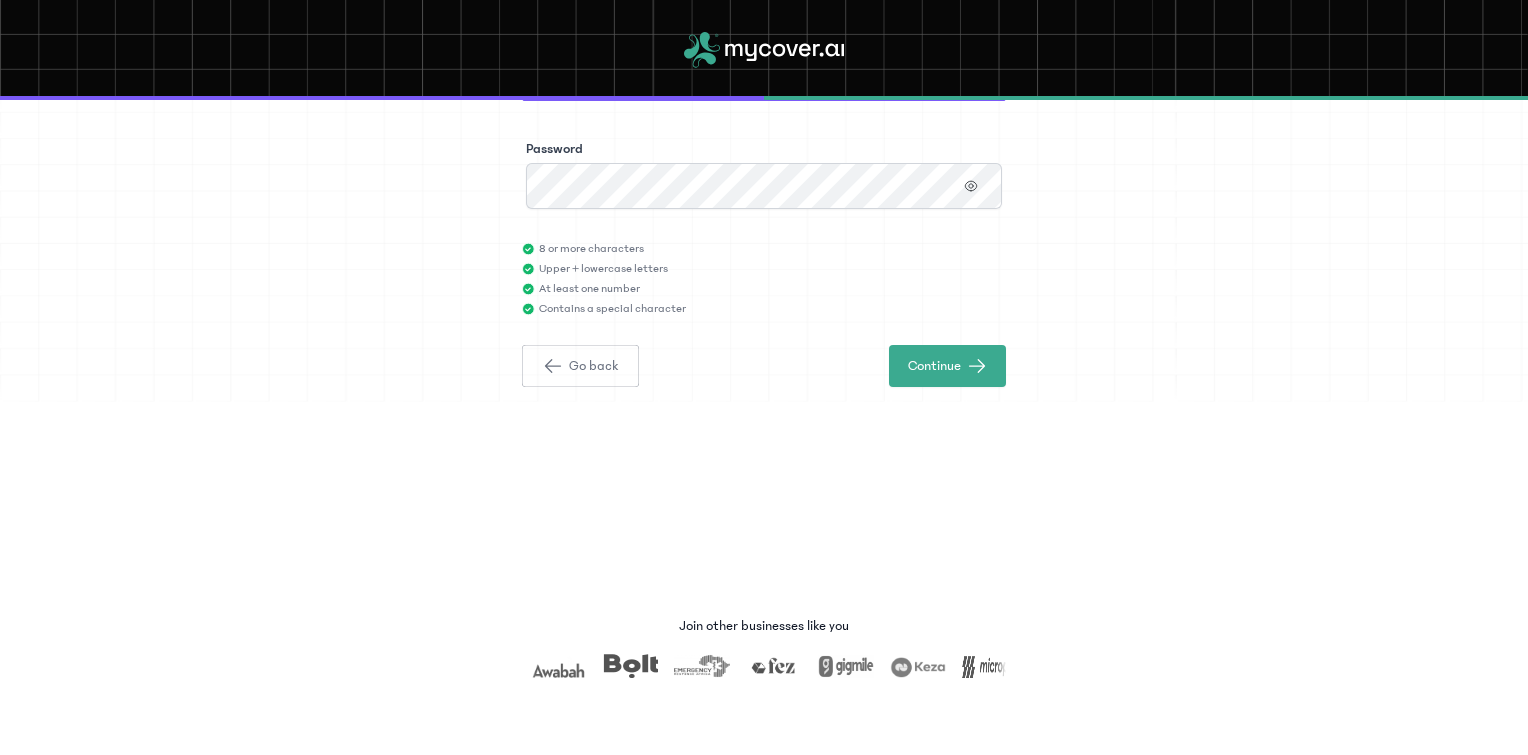 scroll, scrollTop: 97, scrollLeft: 0, axis: vertical 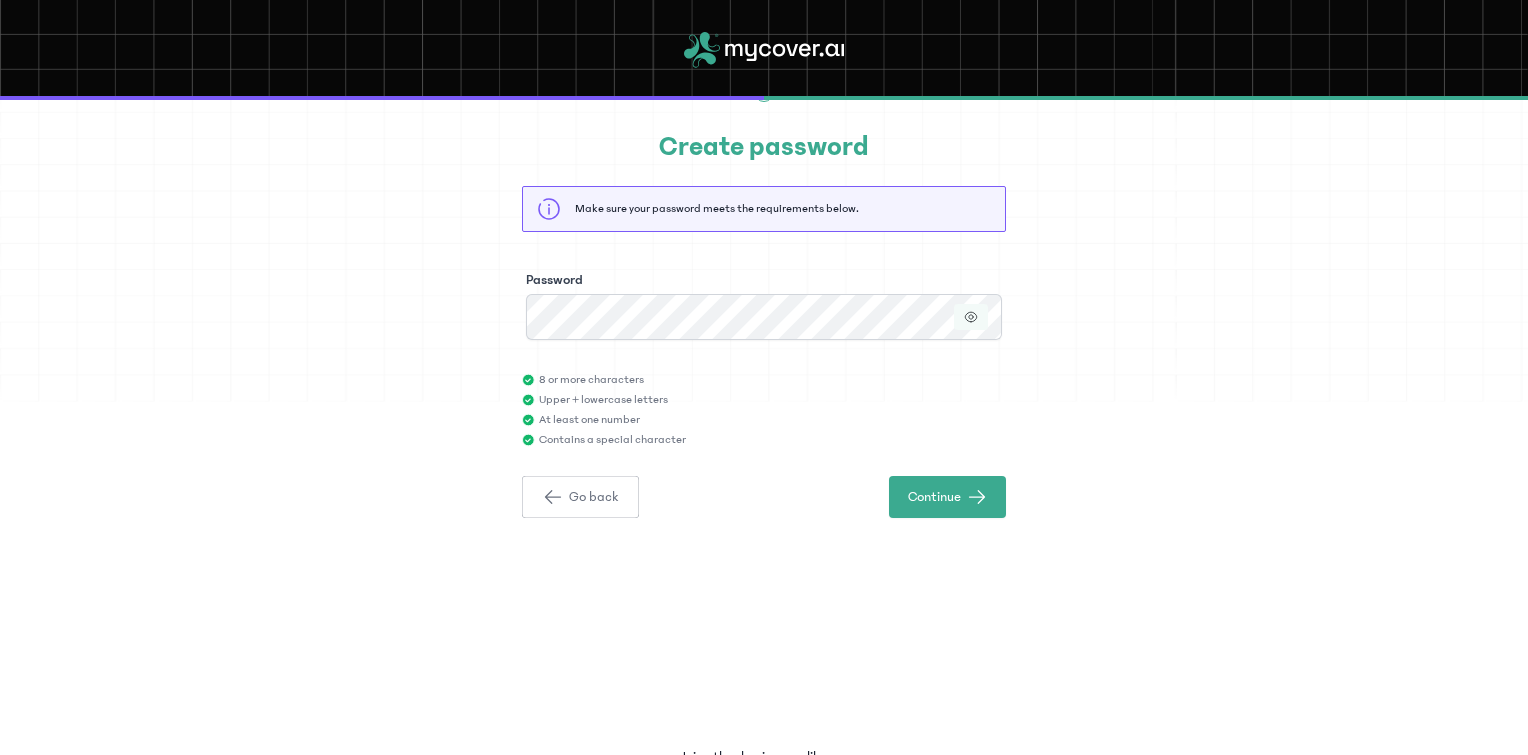 click 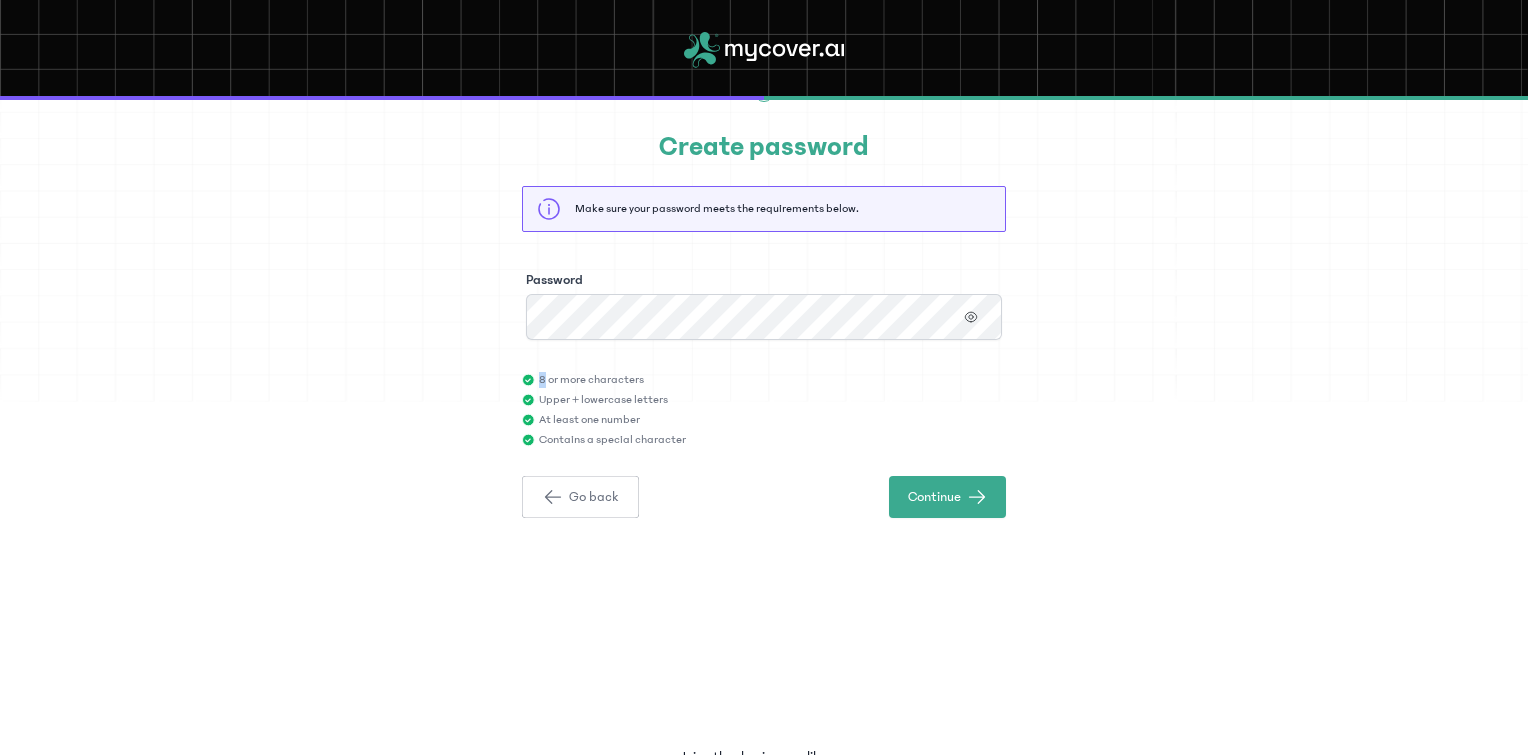 click 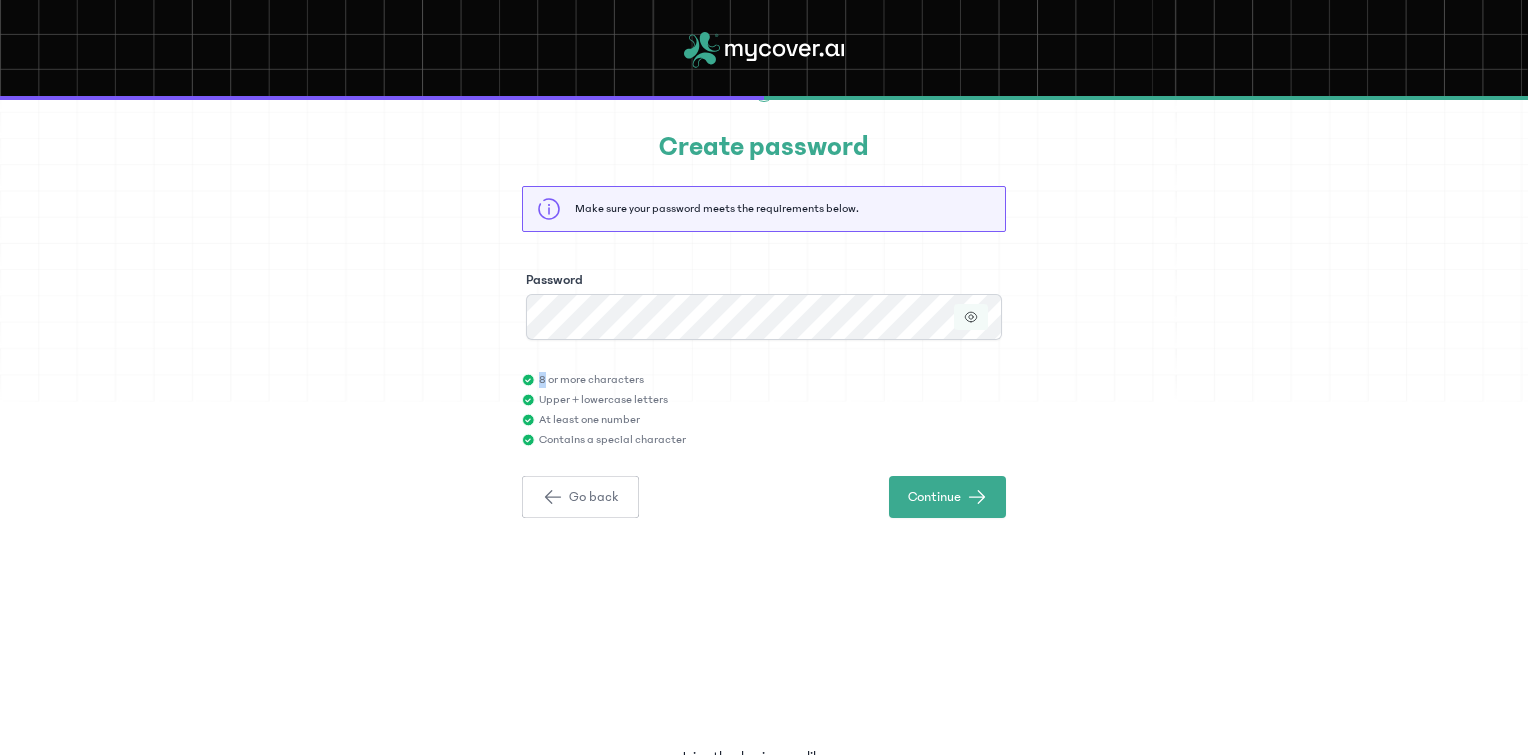drag, startPoint x: 952, startPoint y: 307, endPoint x: 974, endPoint y: 314, distance: 23.086792 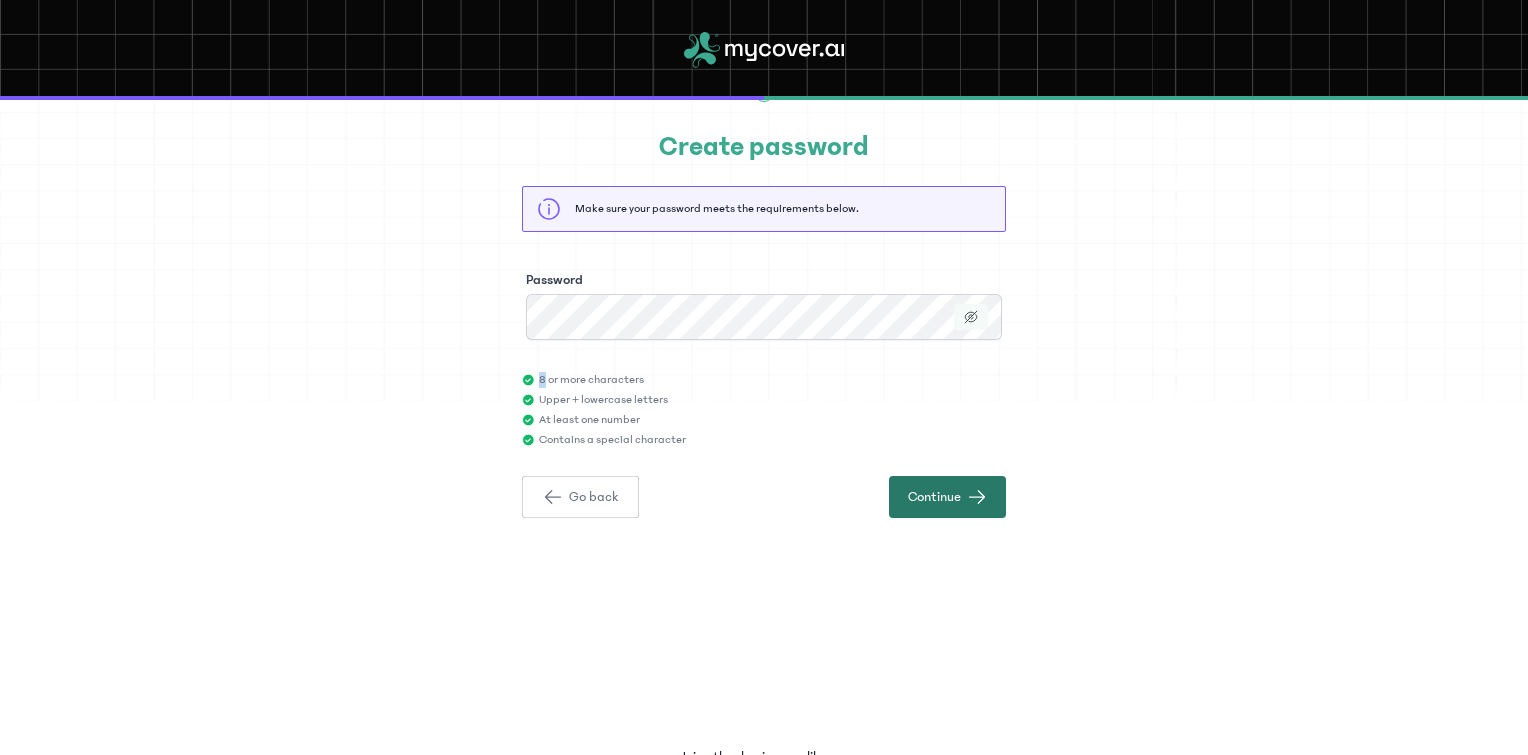 click 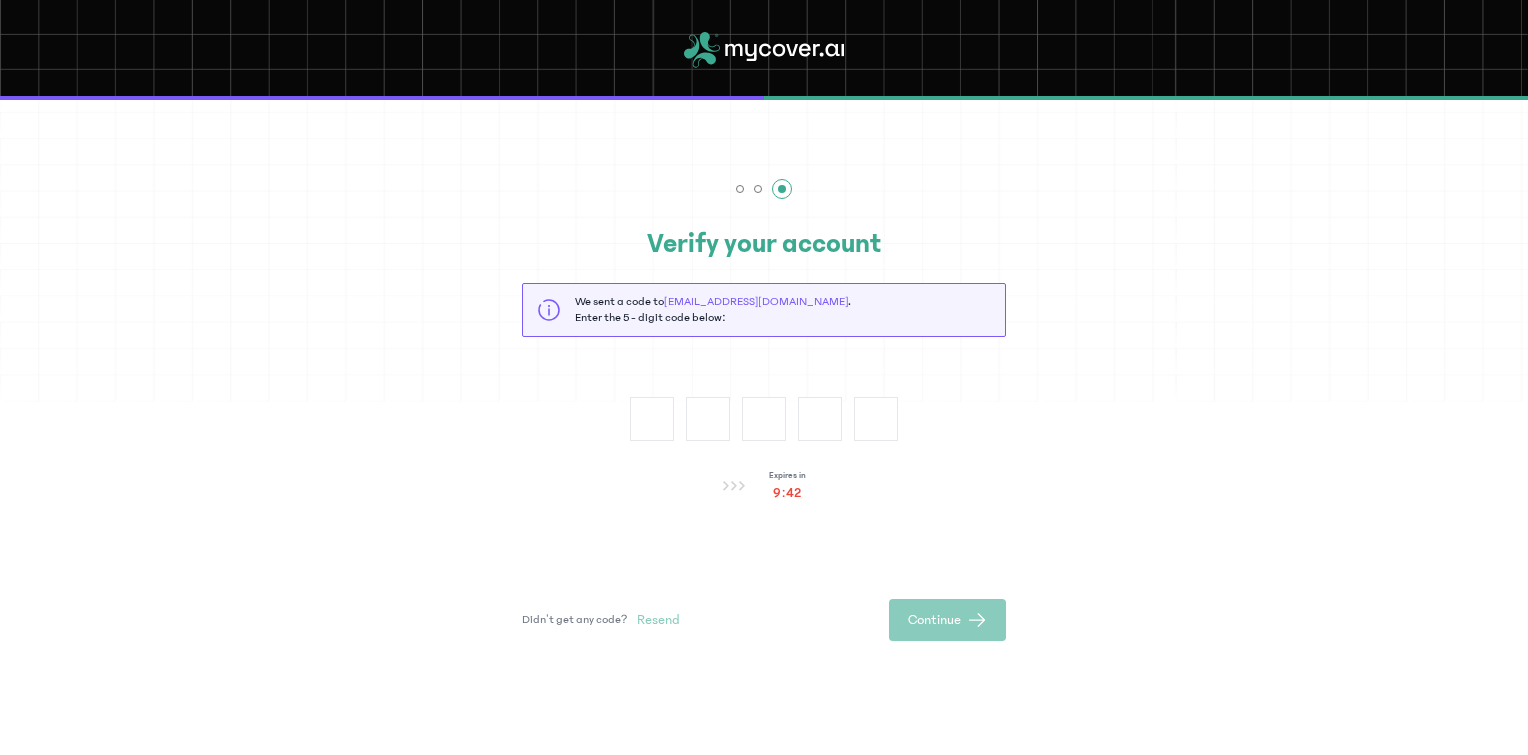 scroll, scrollTop: 329, scrollLeft: 0, axis: vertical 